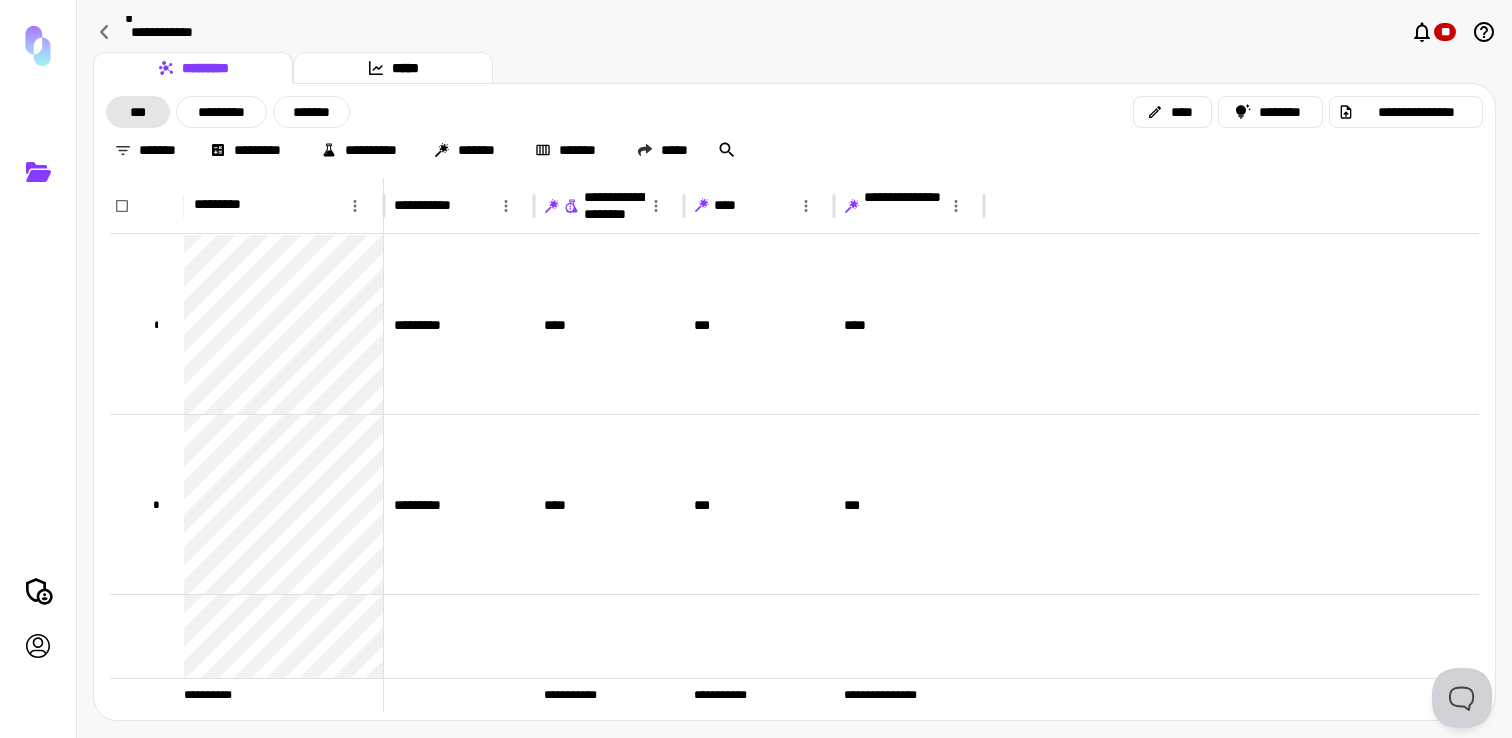 scroll, scrollTop: 0, scrollLeft: 0, axis: both 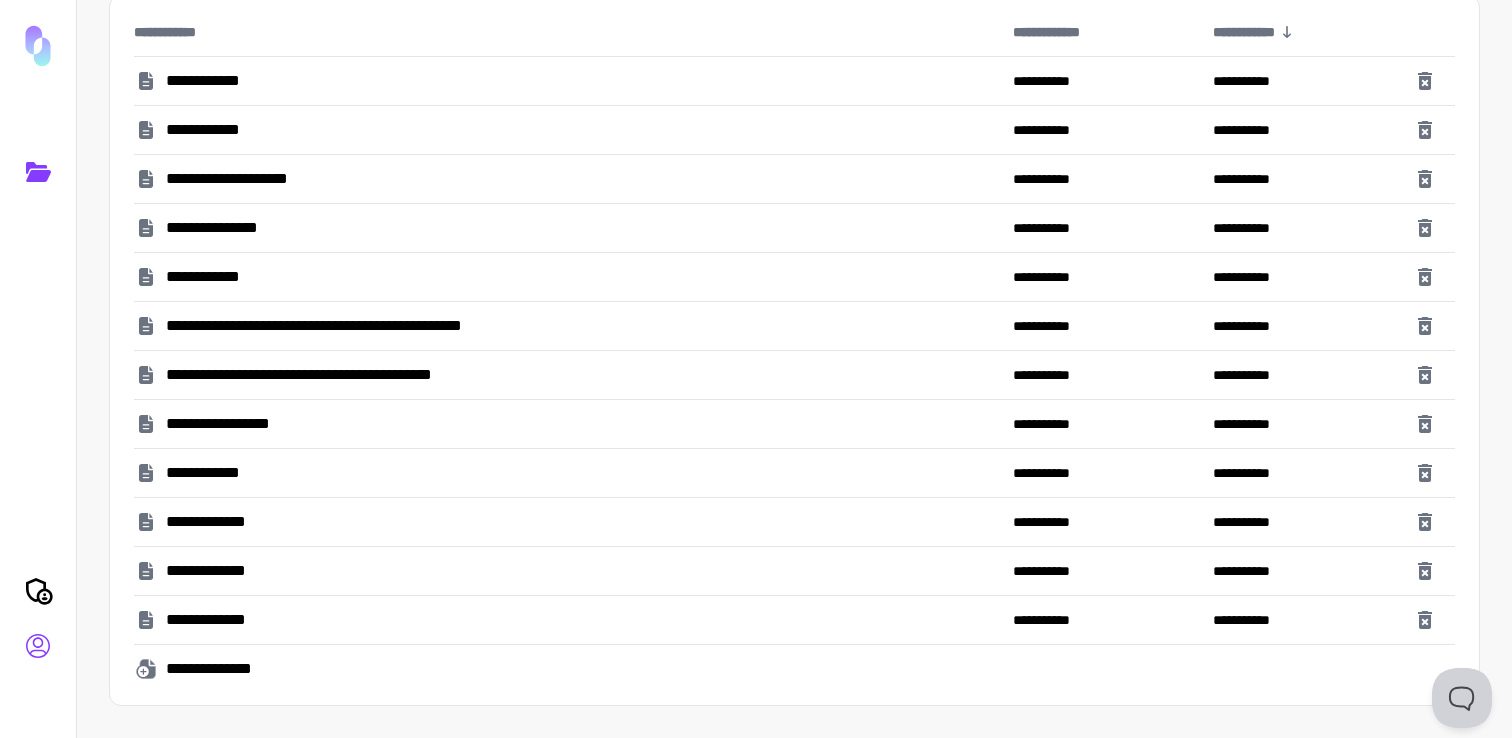 click 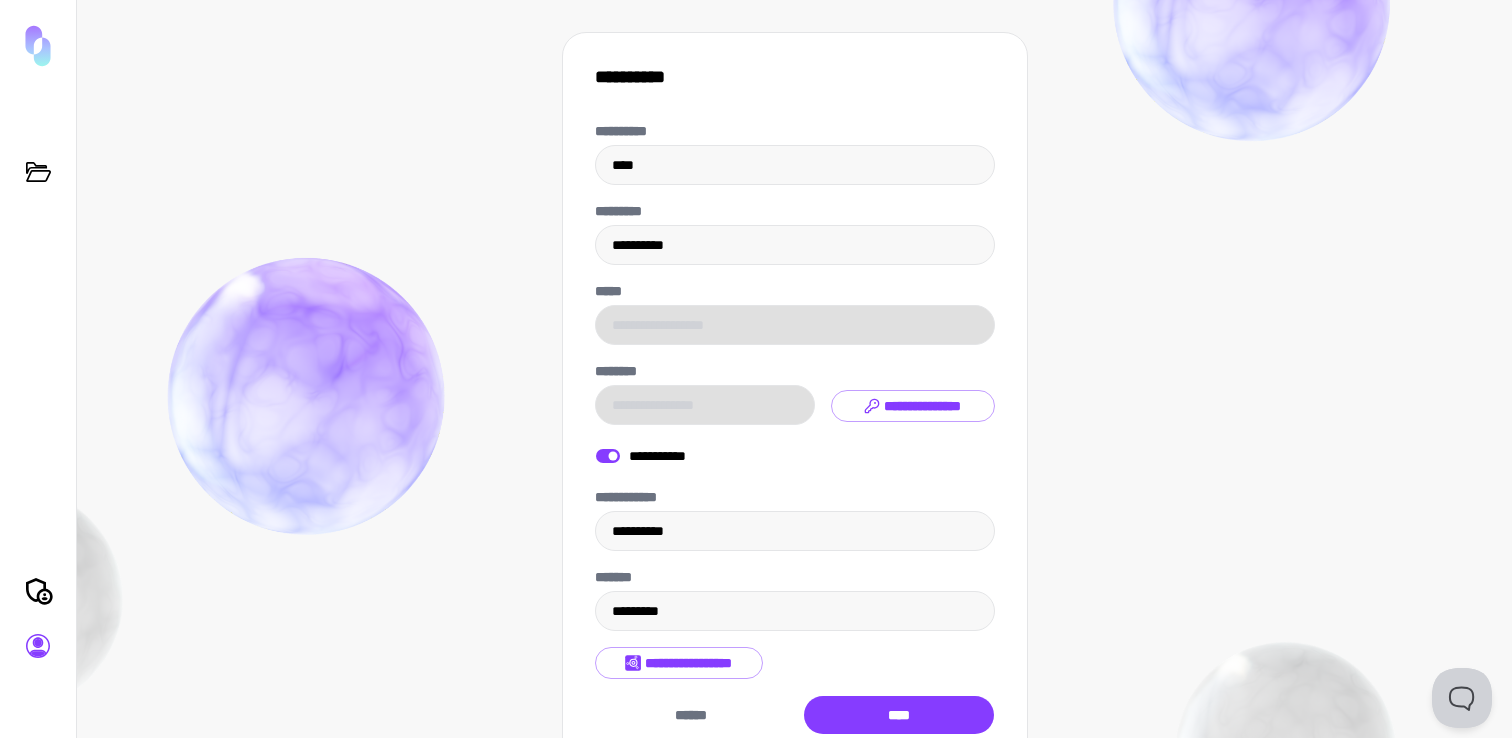 click at bounding box center [607, 456] 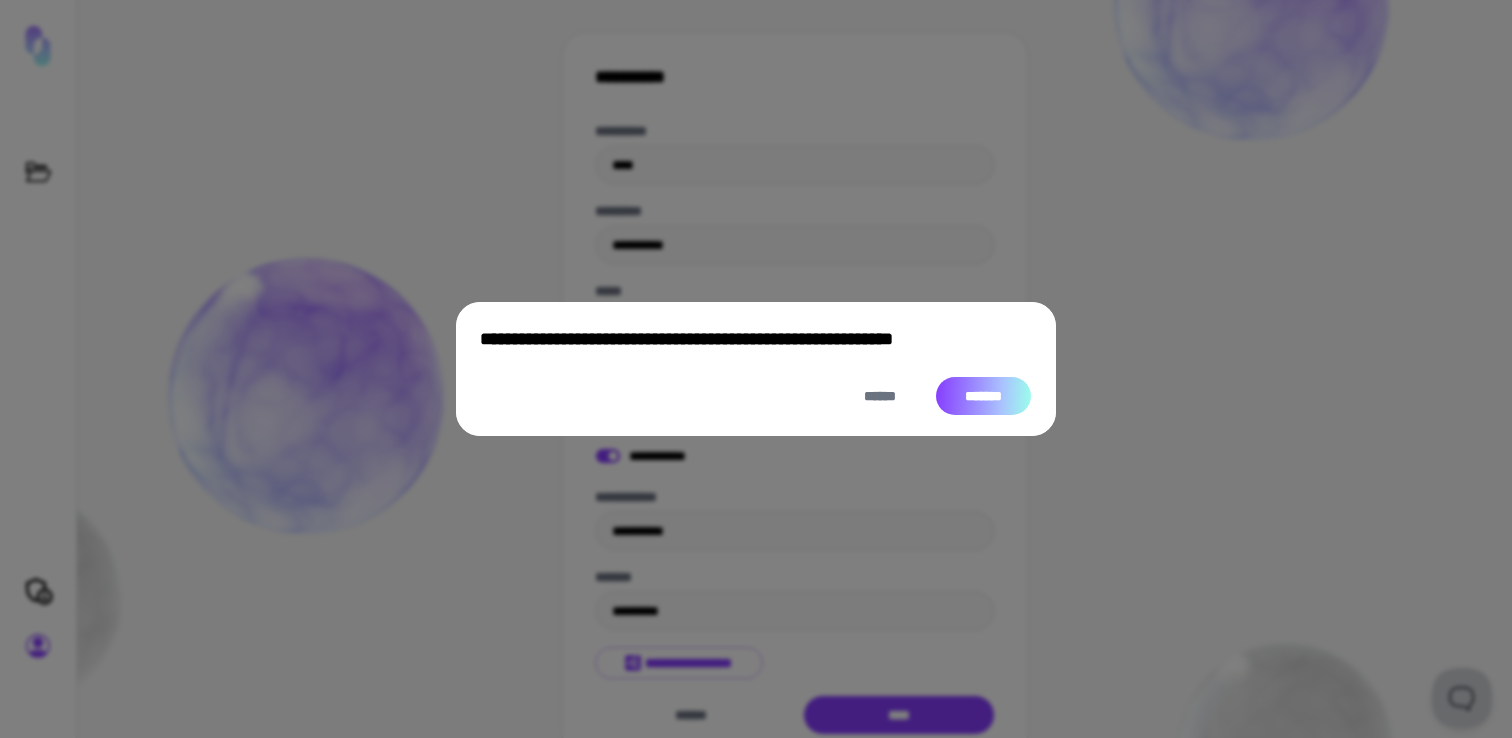 click on "*******" at bounding box center [983, 396] 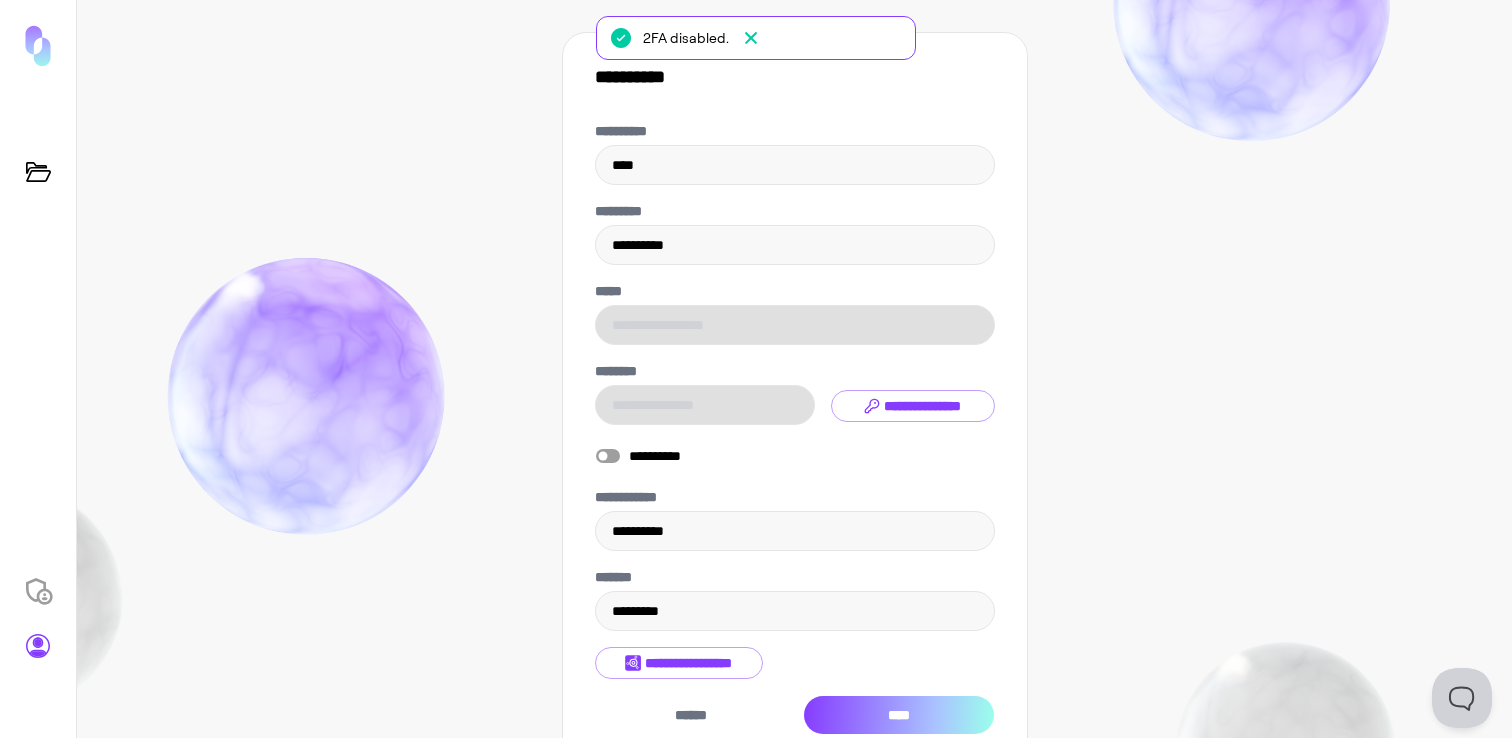 click on "****" at bounding box center [899, 715] 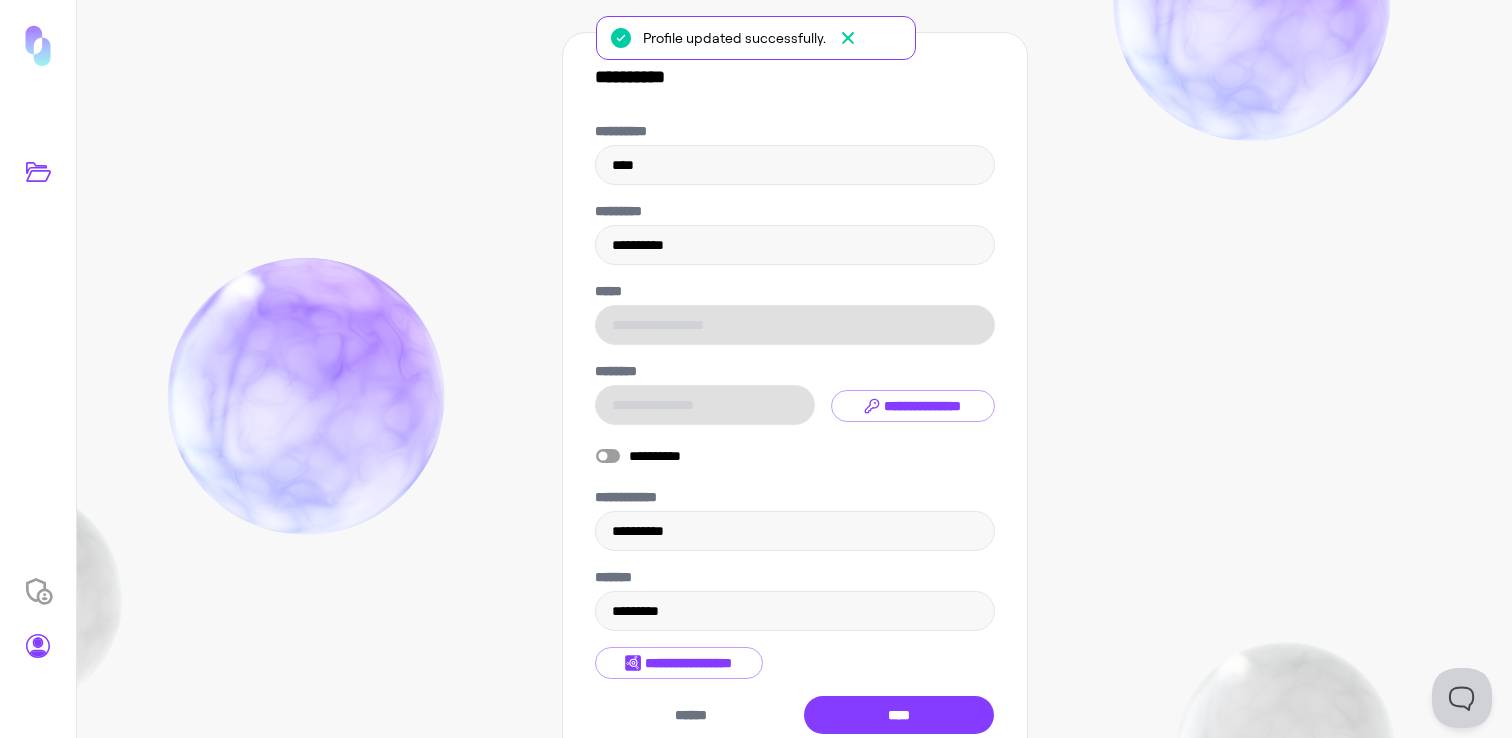 click 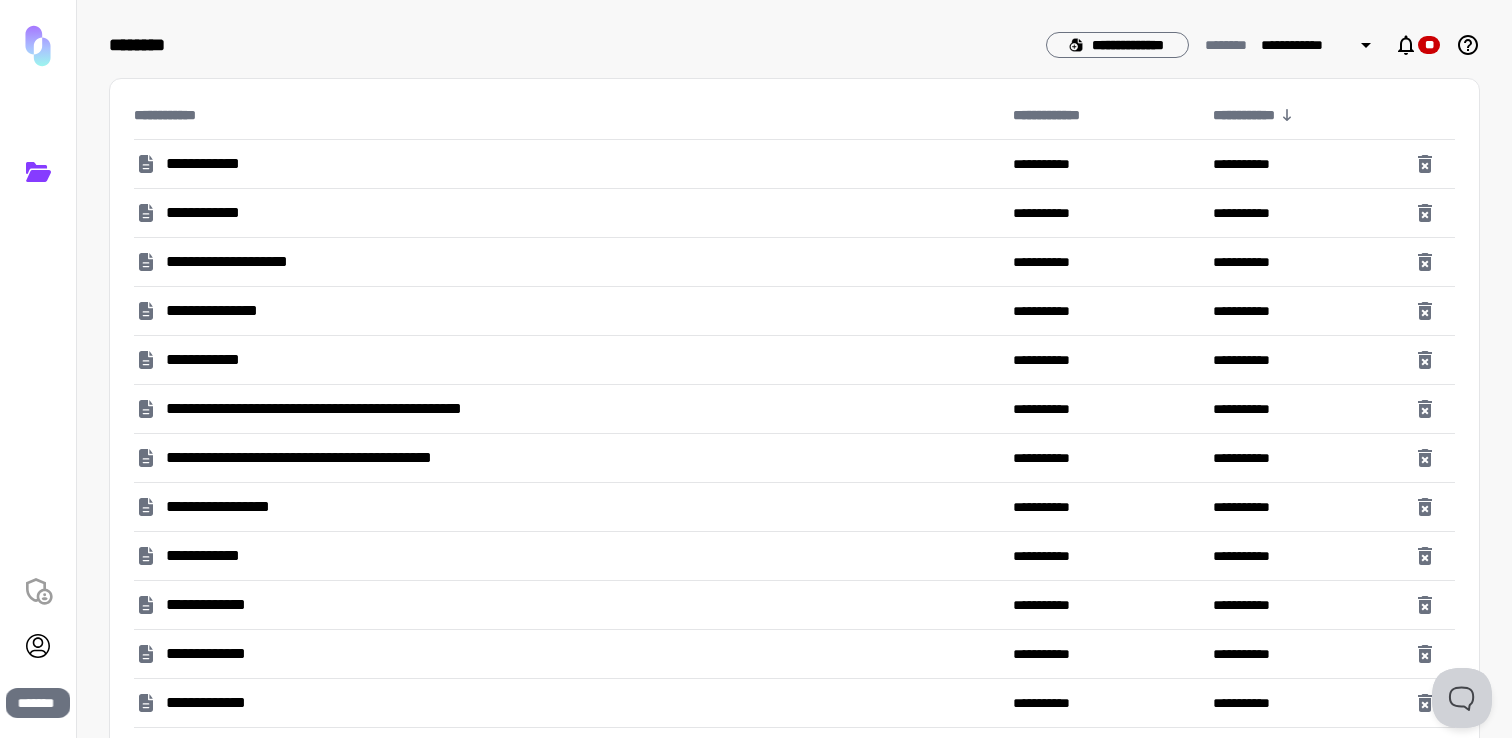 click on "********" at bounding box center (569, 45) 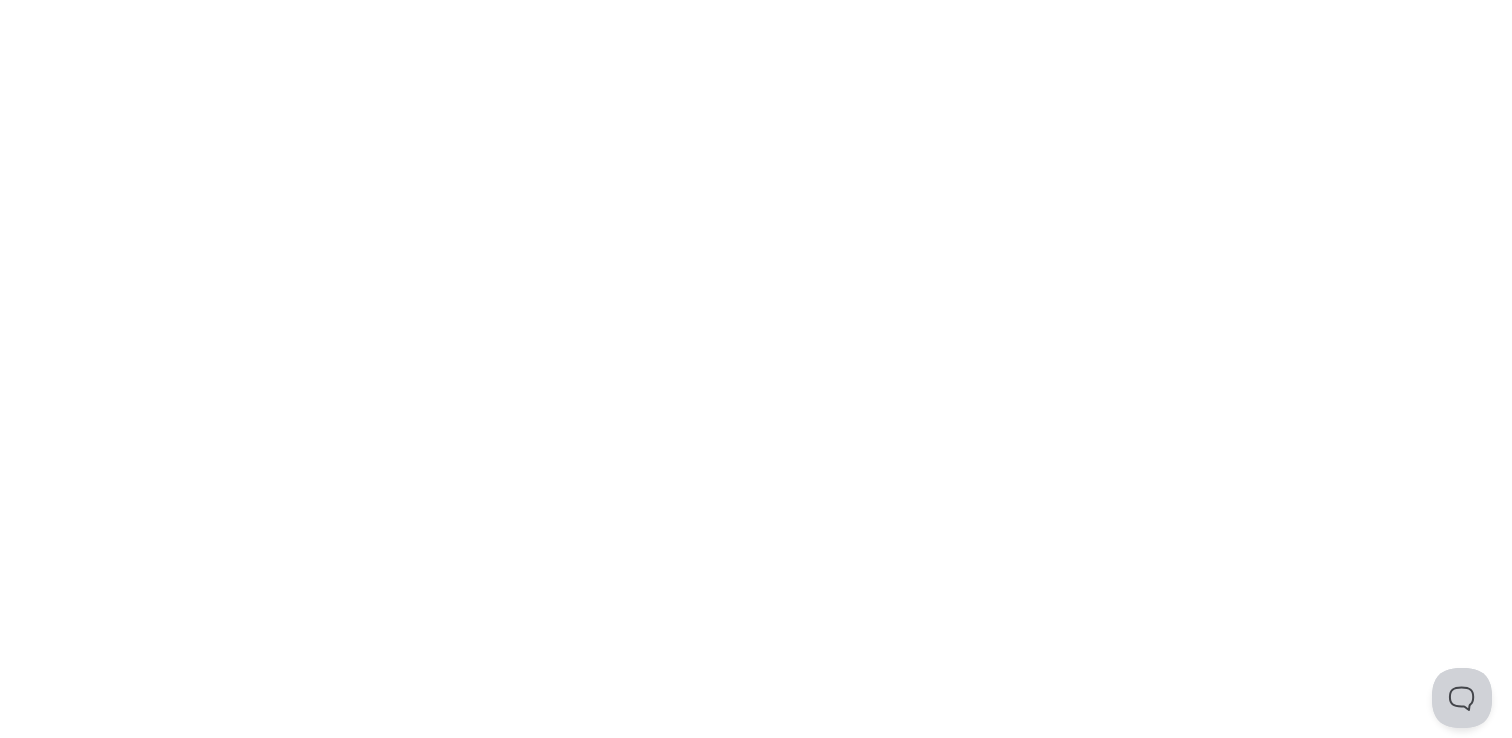 scroll, scrollTop: 0, scrollLeft: 0, axis: both 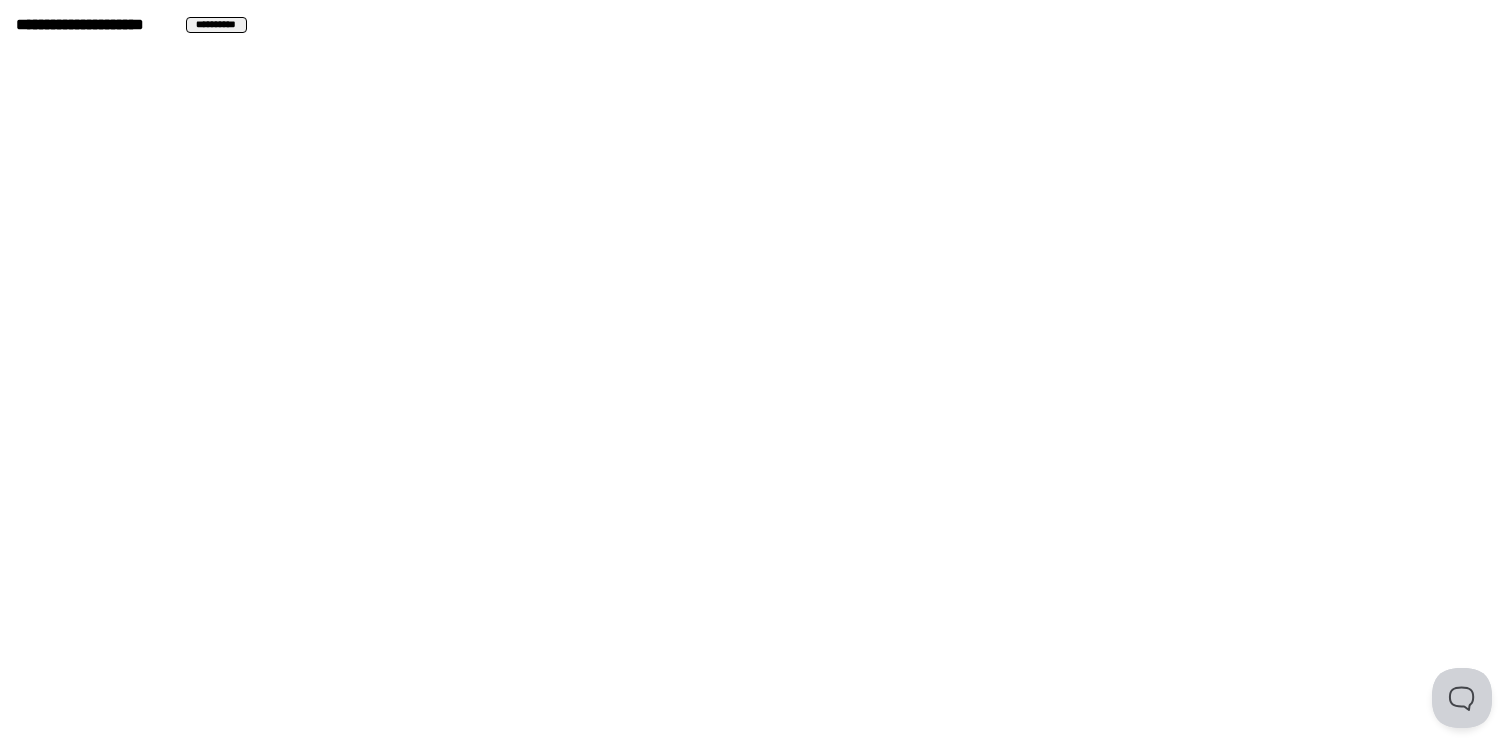 click at bounding box center [756, 37] 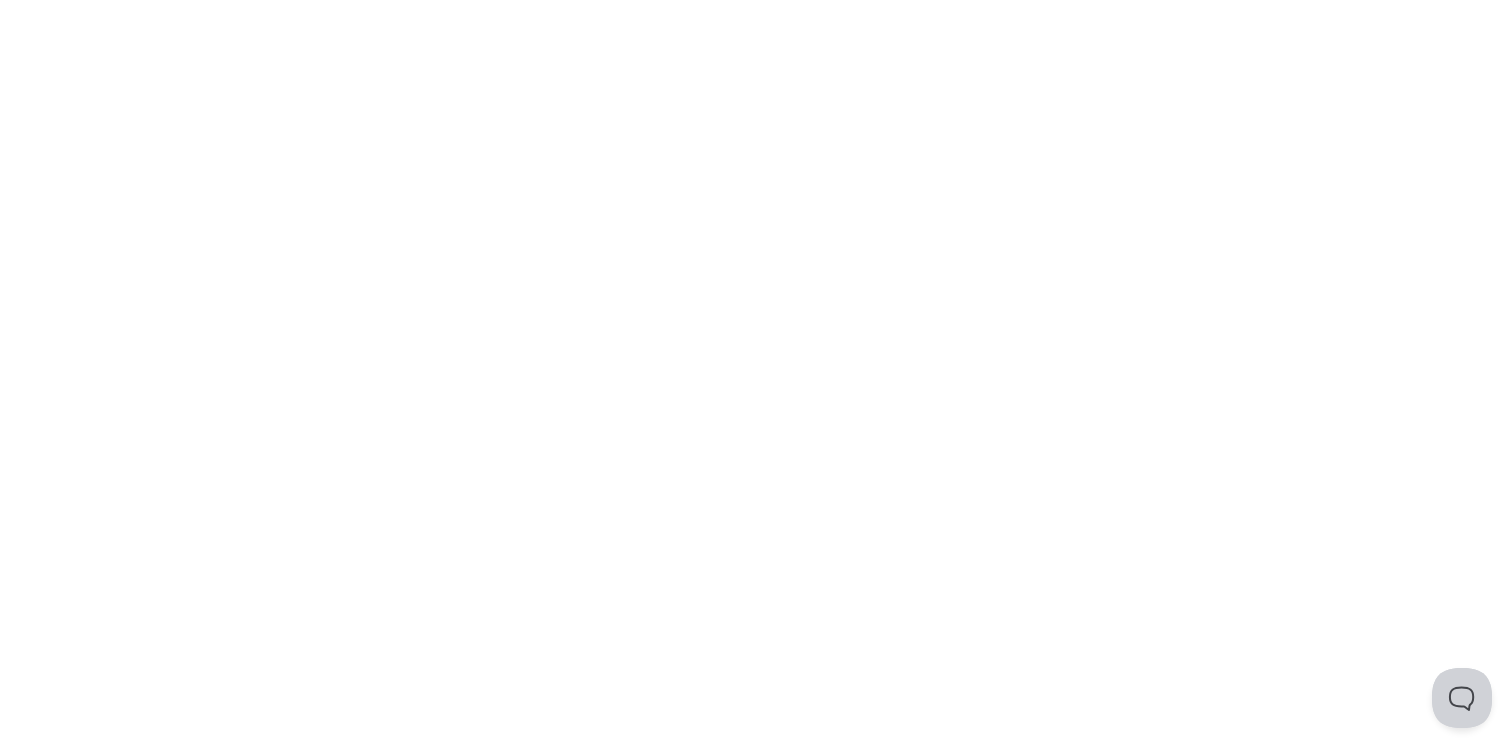 scroll, scrollTop: 0, scrollLeft: 0, axis: both 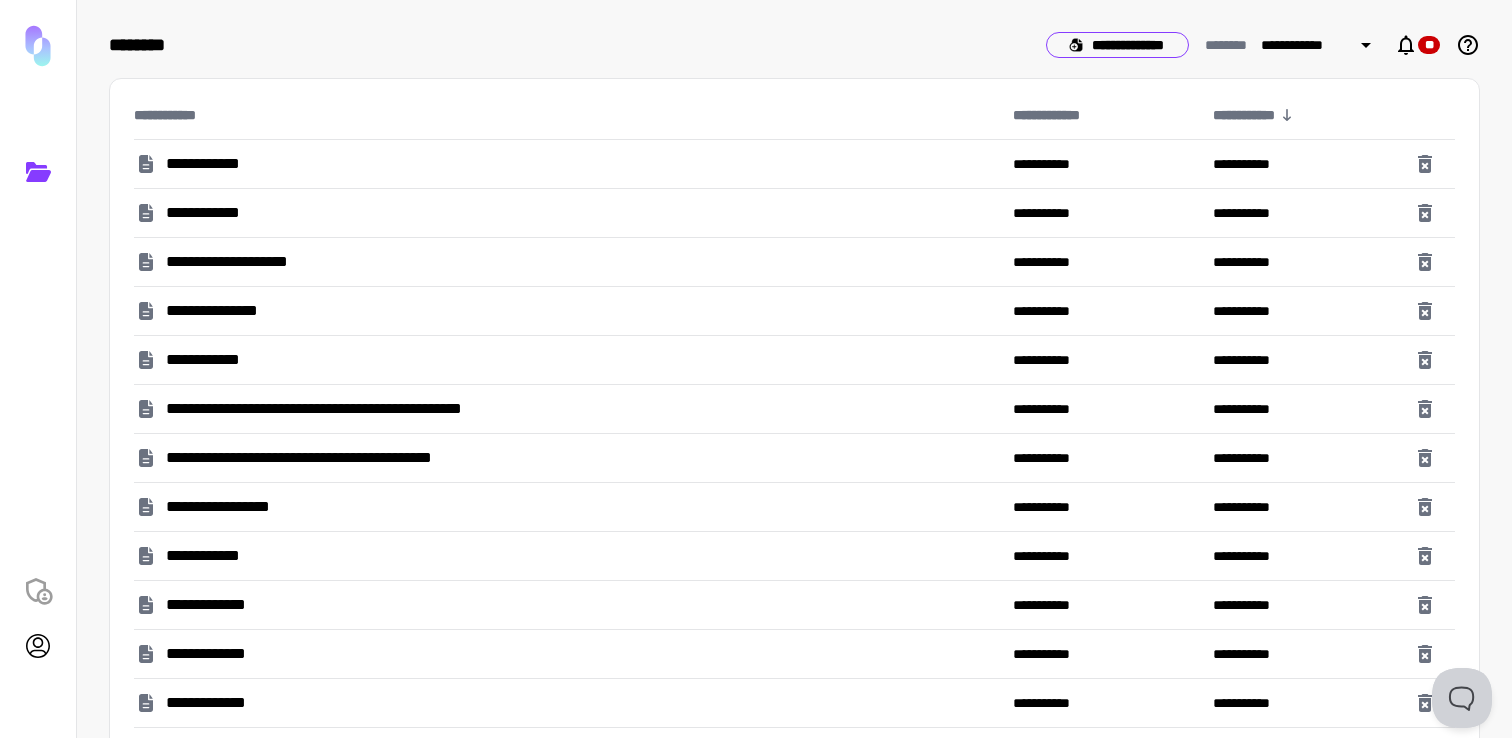 click 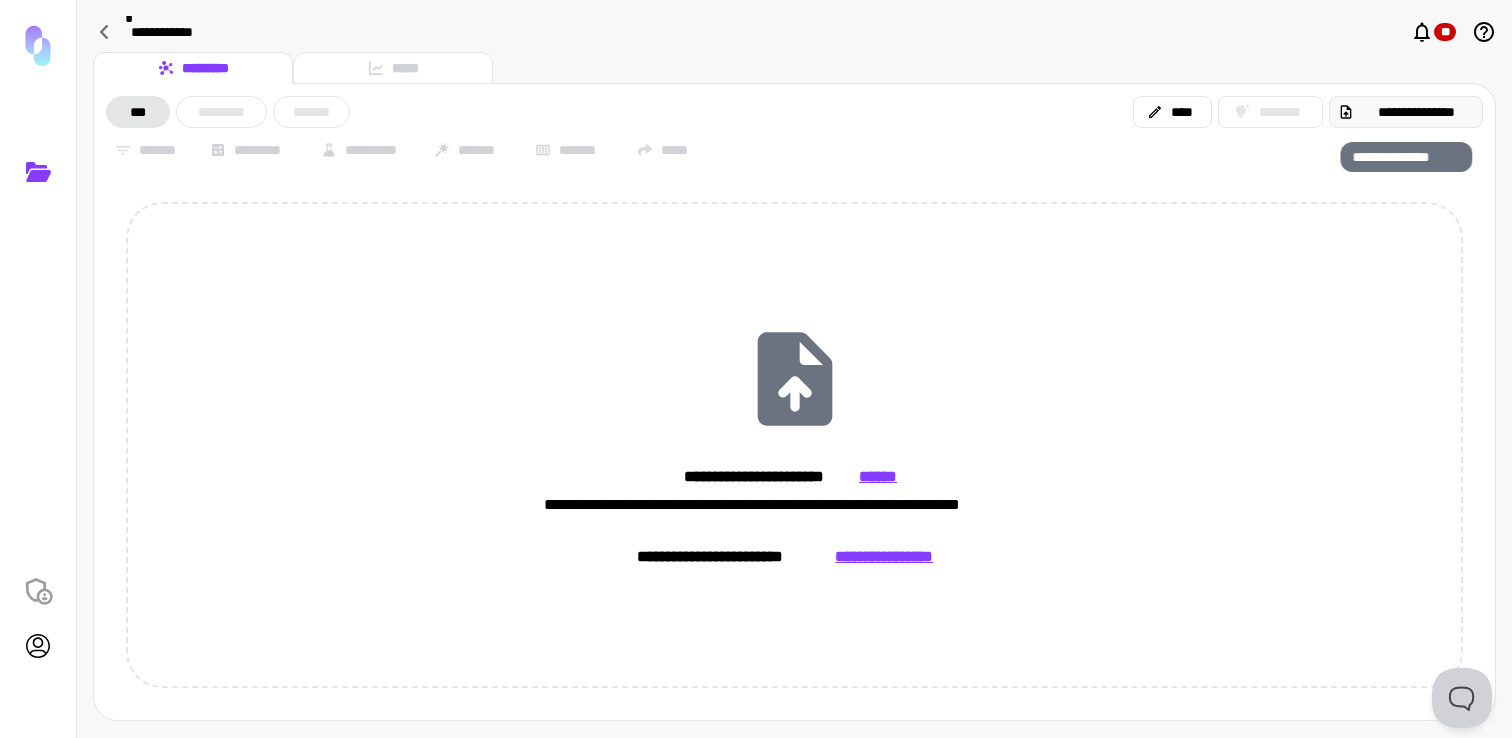 click on "**********" at bounding box center (1416, 112) 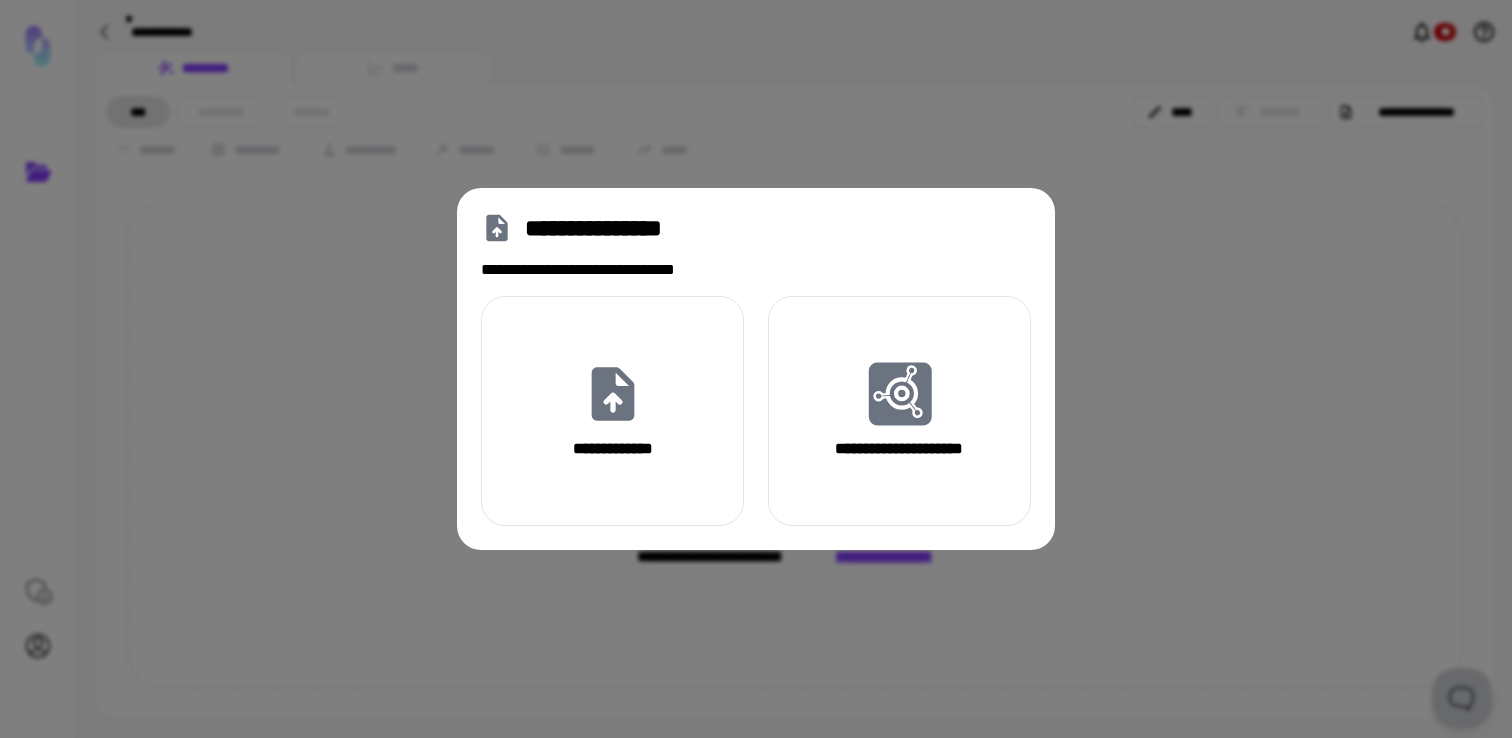 click on "**********" at bounding box center [756, 369] 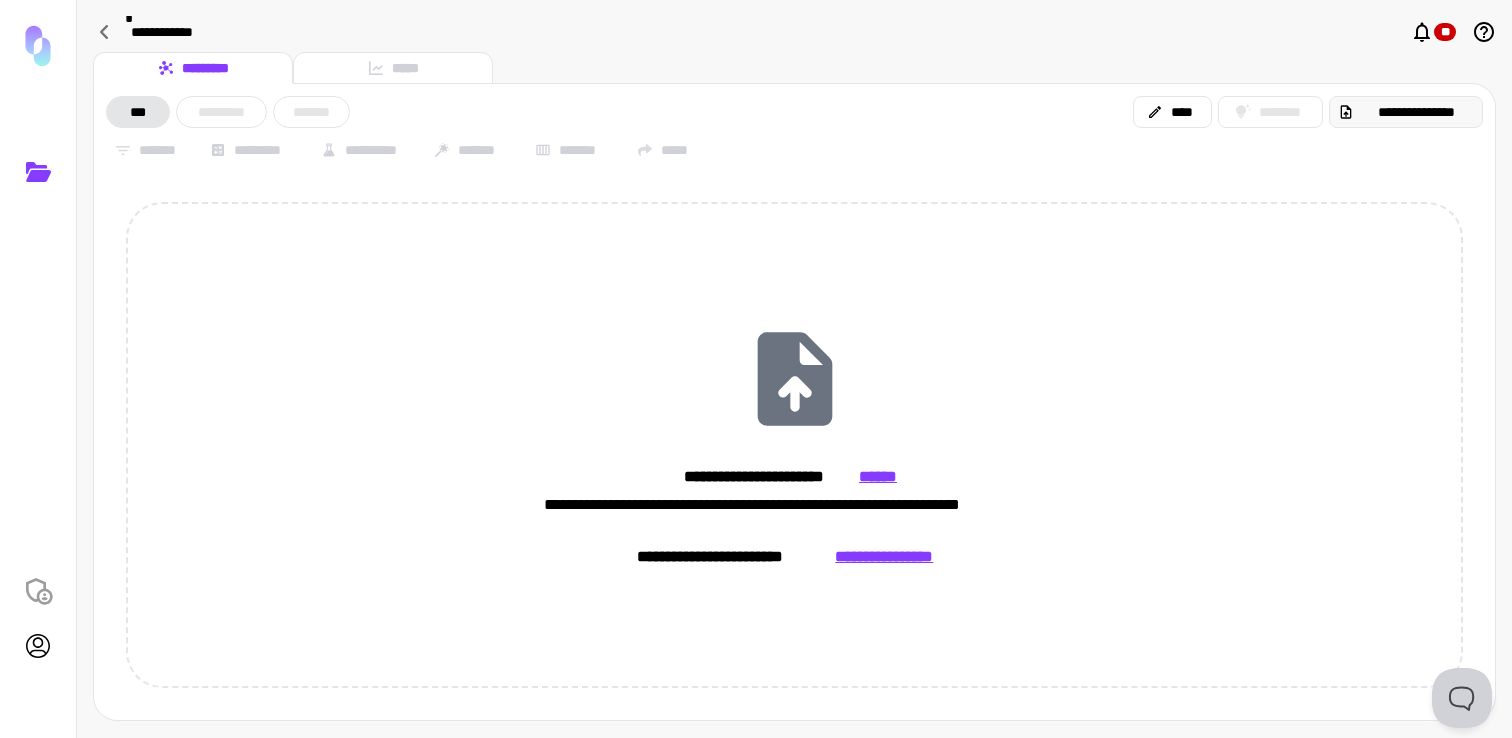 click on "**********" at bounding box center (1406, 112) 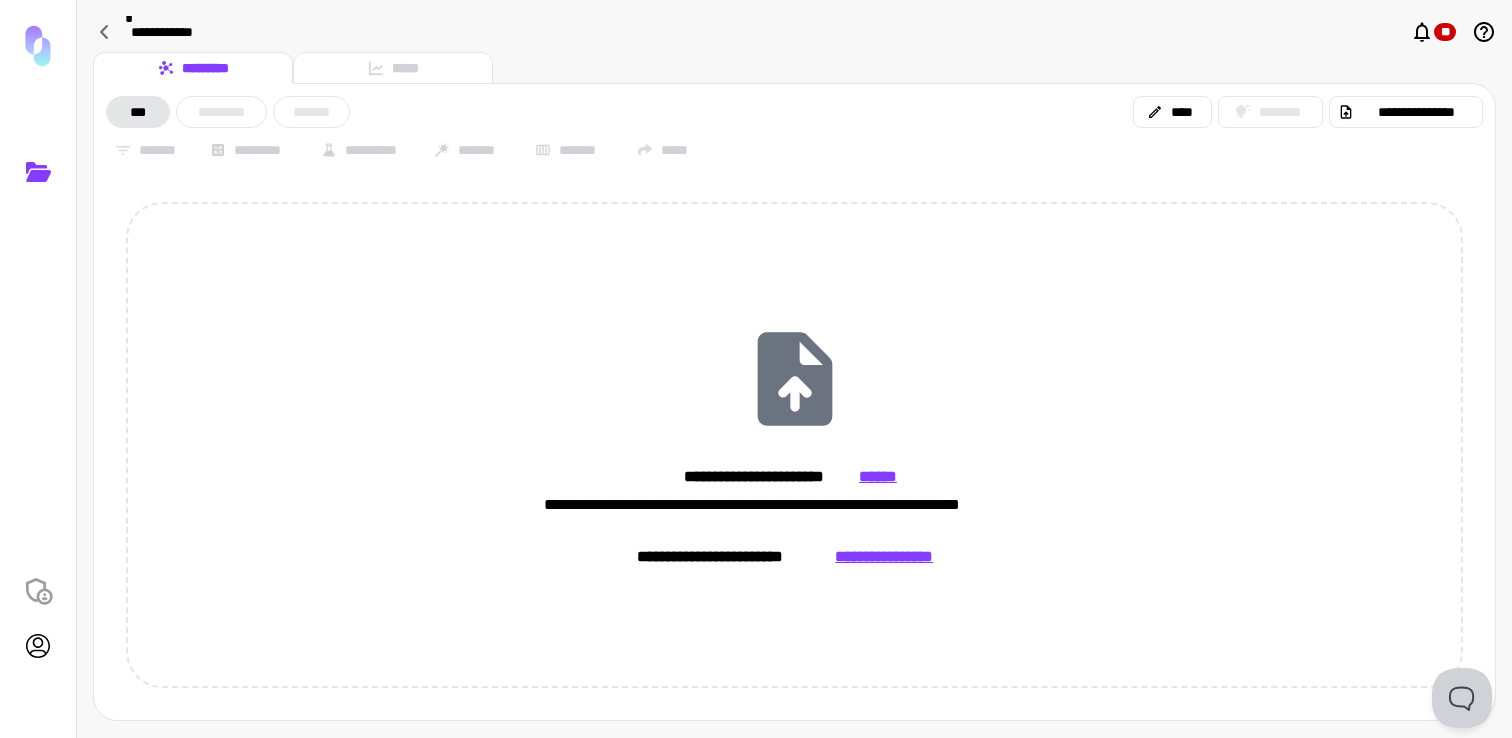 type 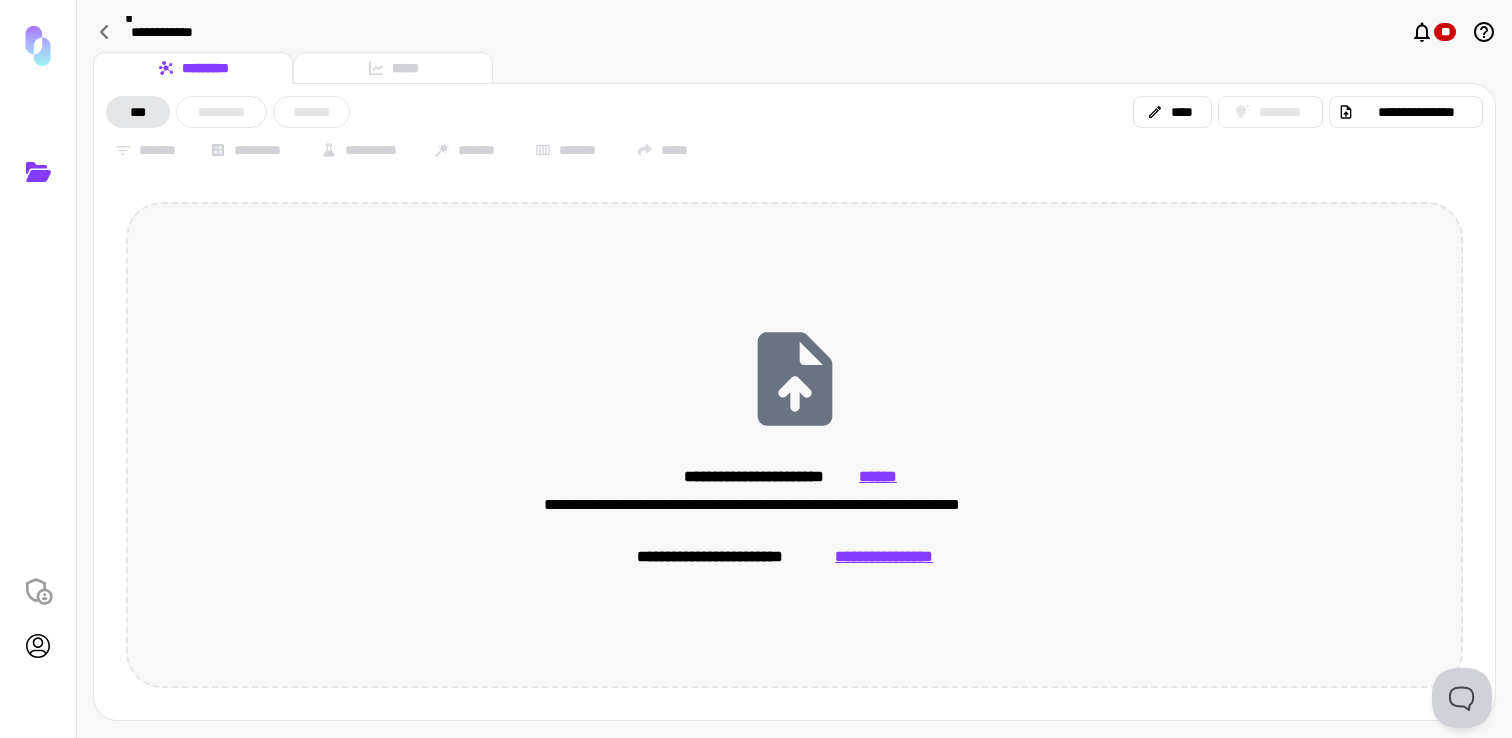 click on "**********" at bounding box center (794, 445) 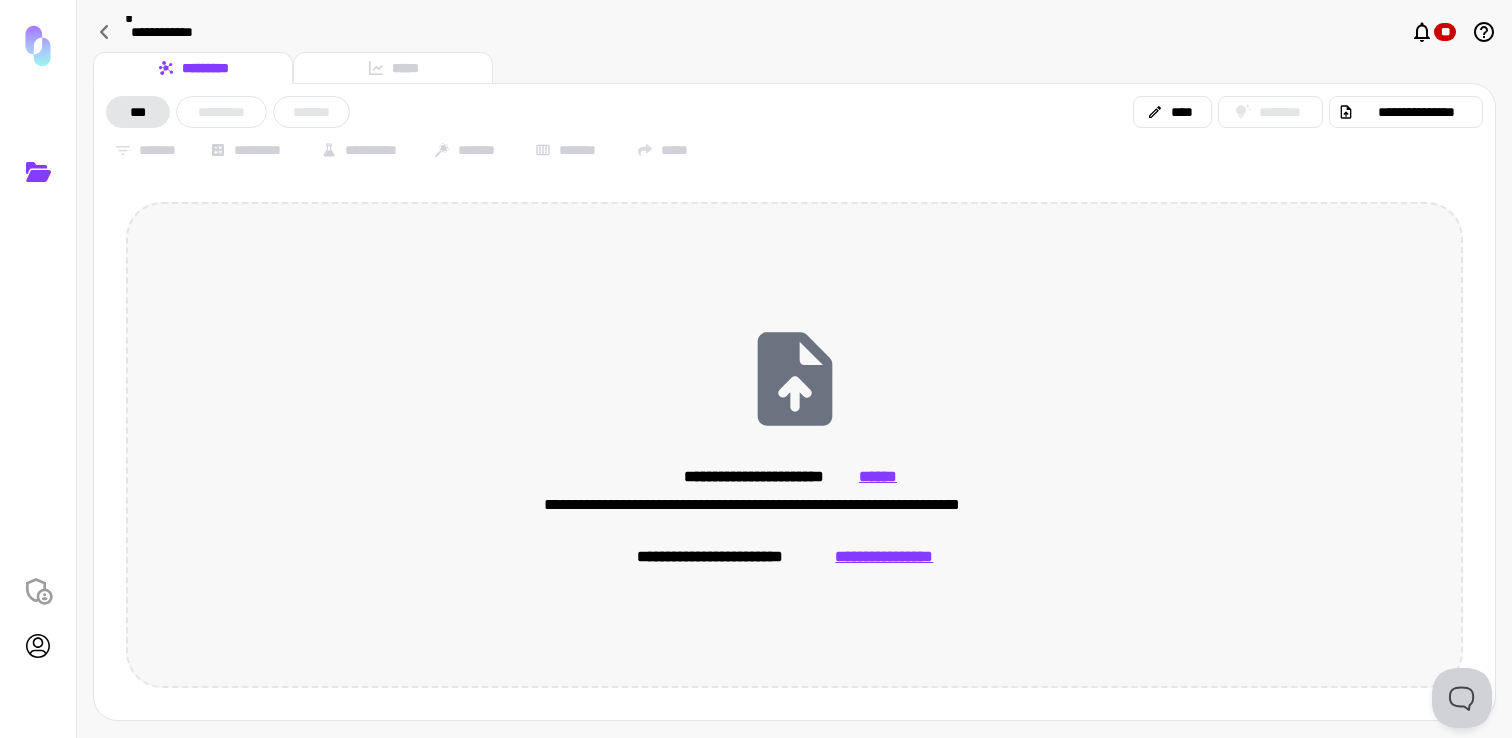 click on "**********" at bounding box center [794, 445] 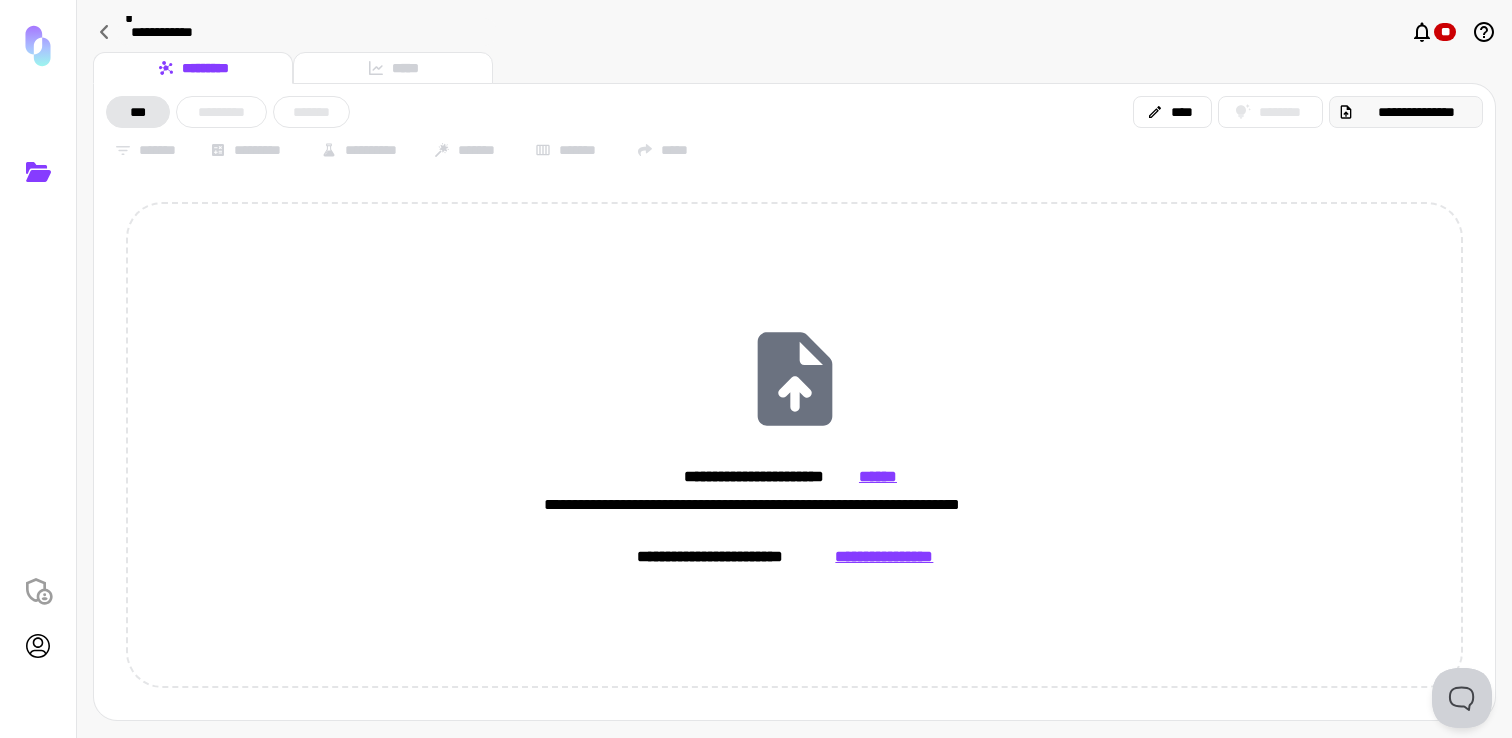 click on "**********" at bounding box center (1416, 112) 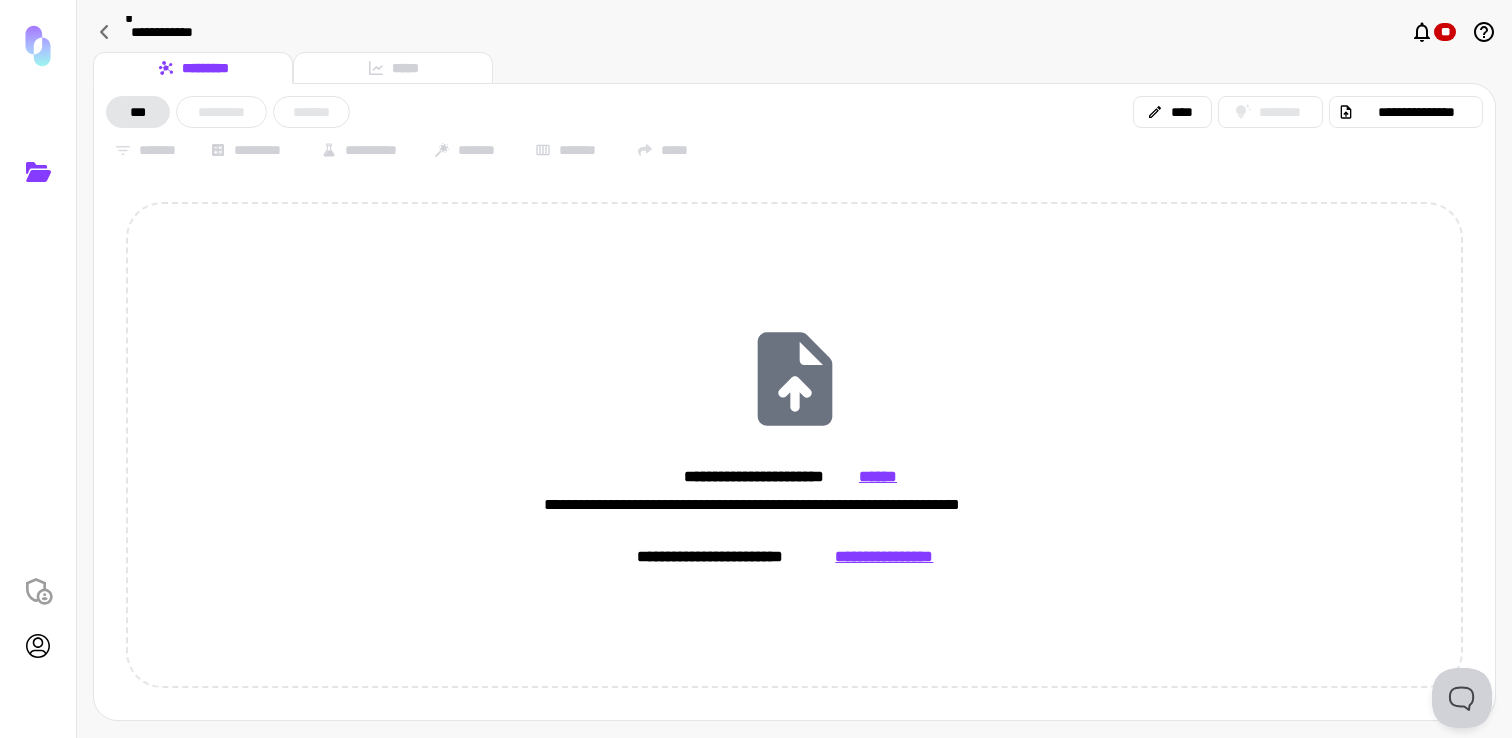 click on "**********" at bounding box center [794, 445] 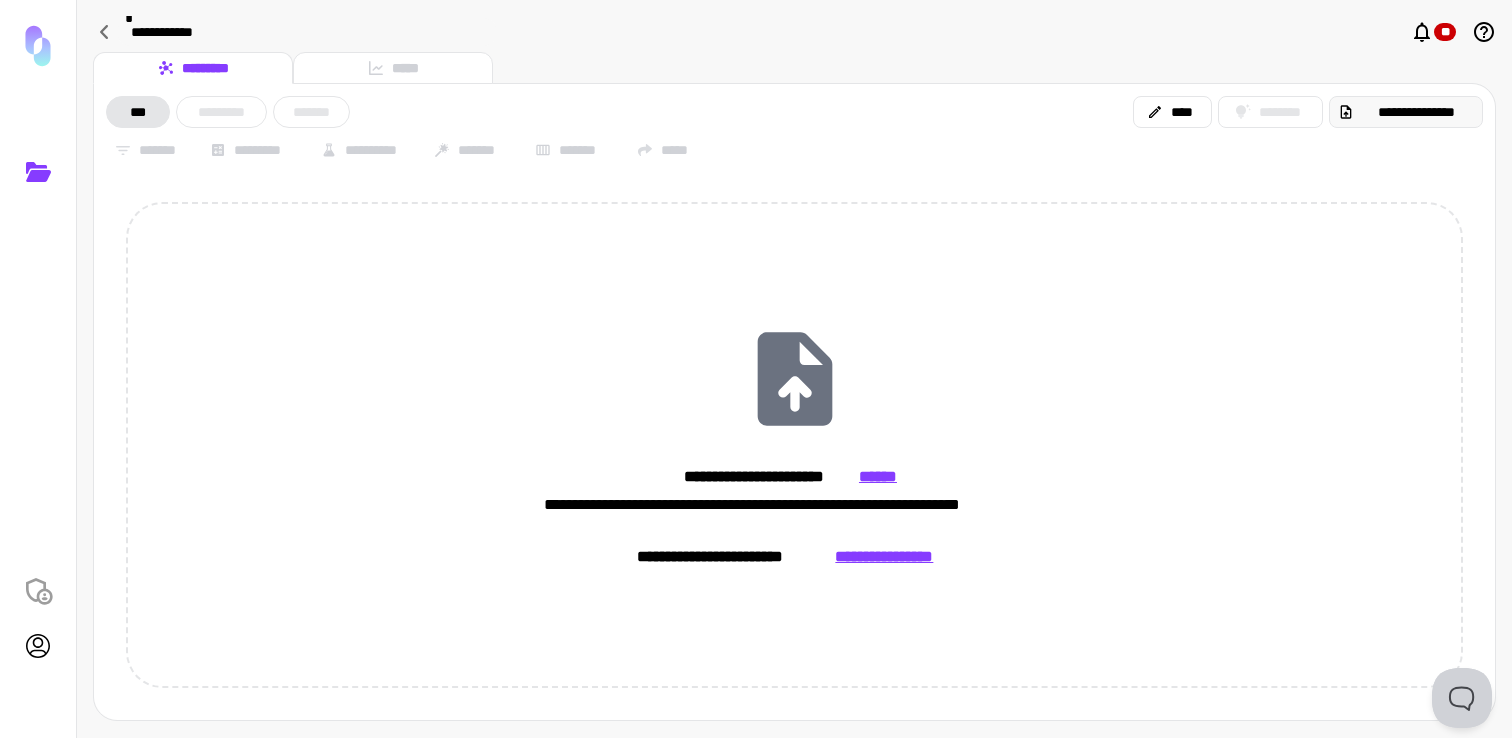 click on "**********" at bounding box center (1416, 112) 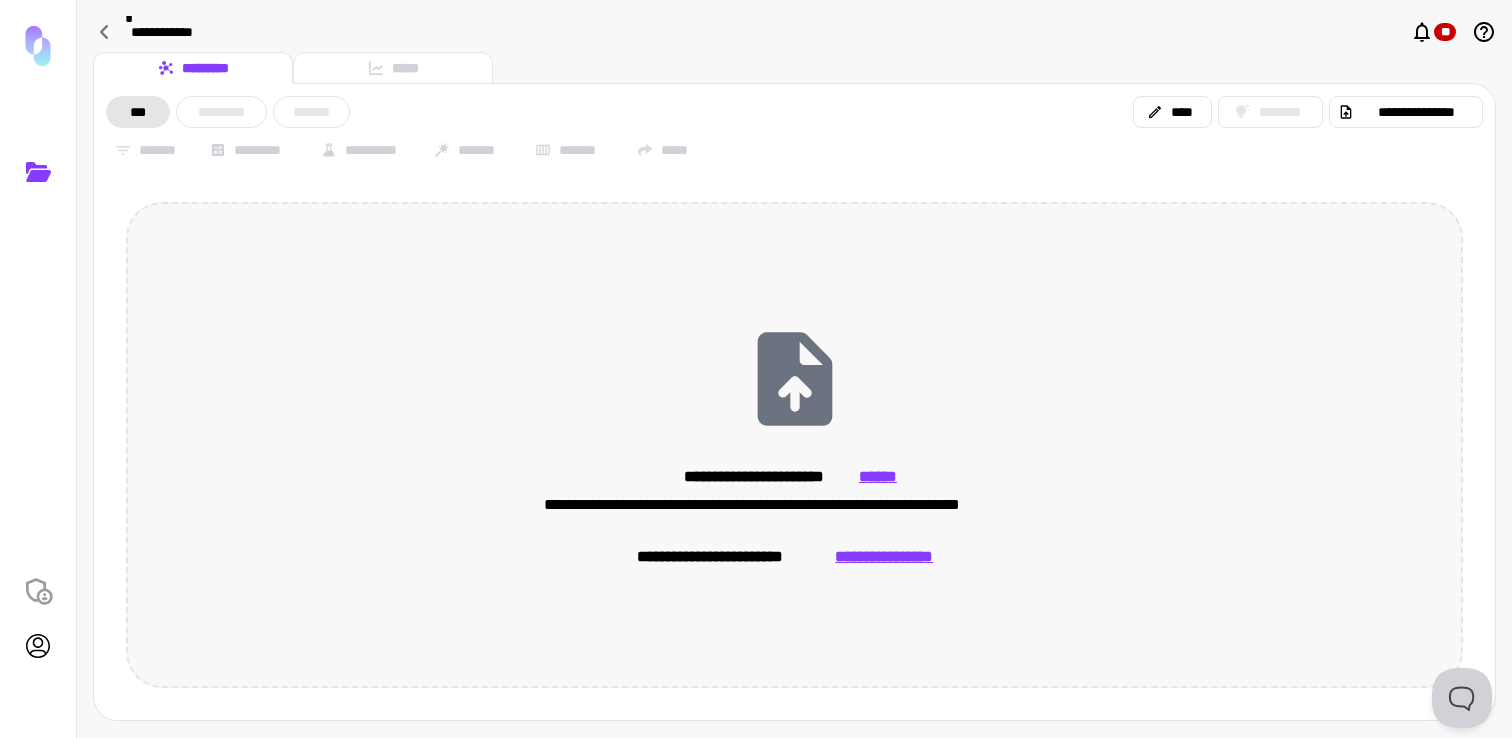 click on "**********" at bounding box center [794, 445] 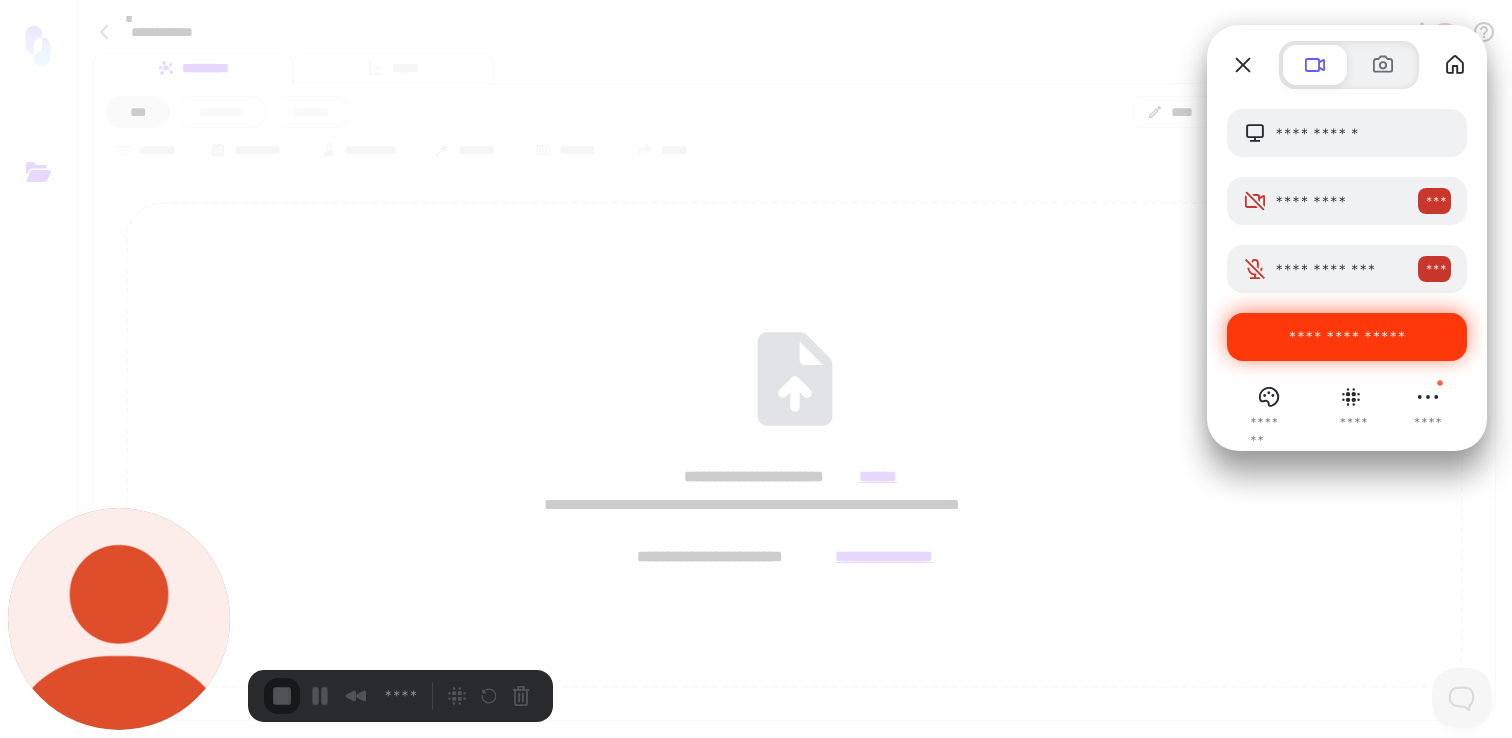 click on "**********" at bounding box center [1347, 337] 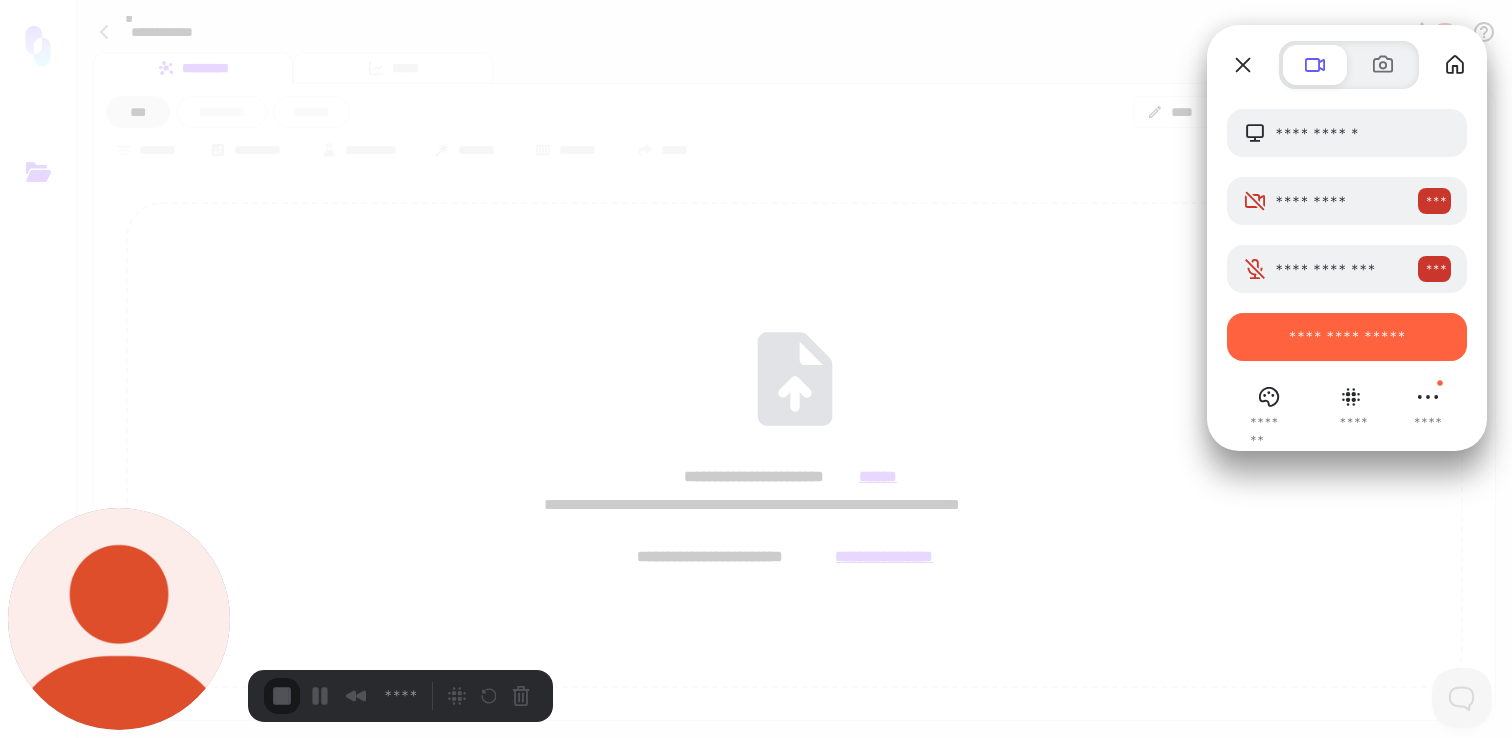 click on "**********" at bounding box center (352, 1648) 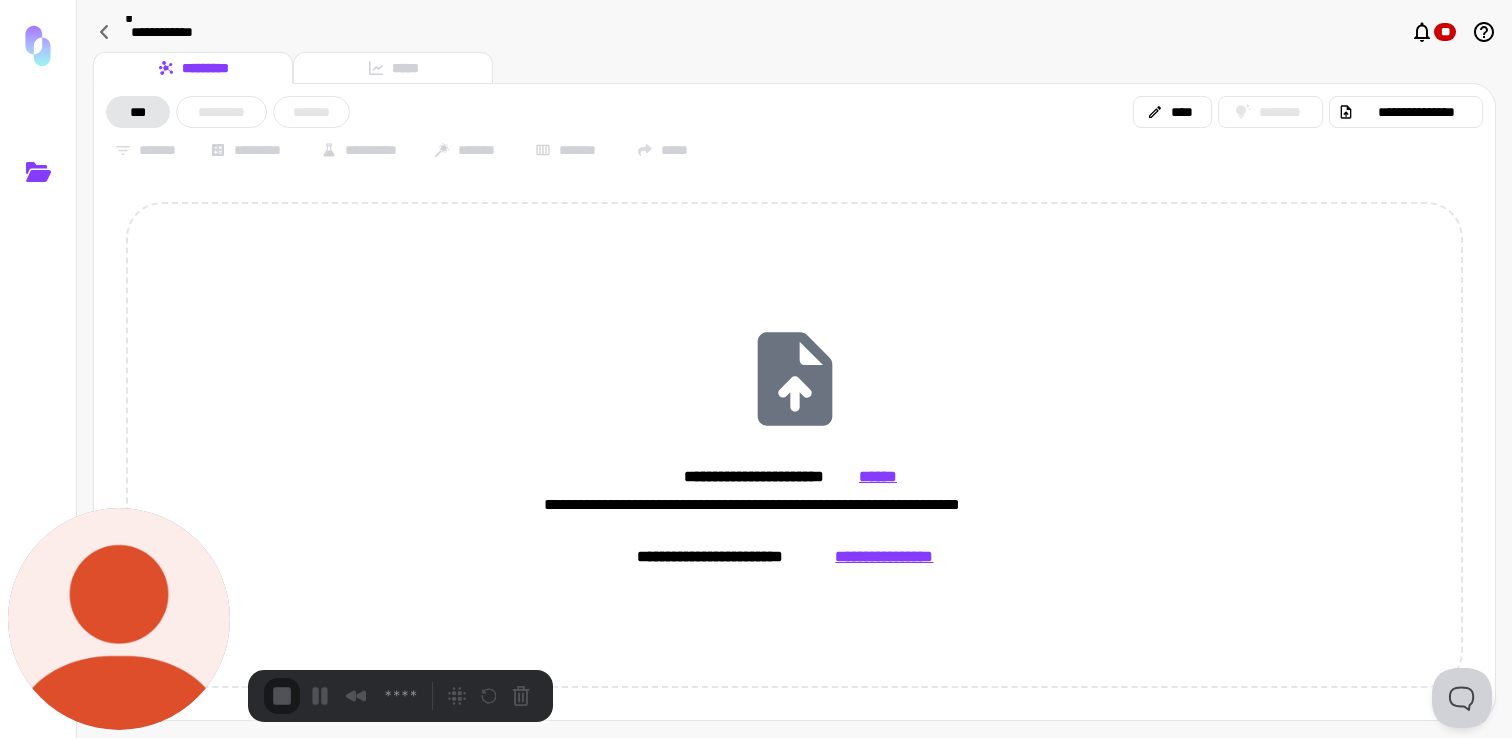 click on "**********" at bounding box center (794, 445) 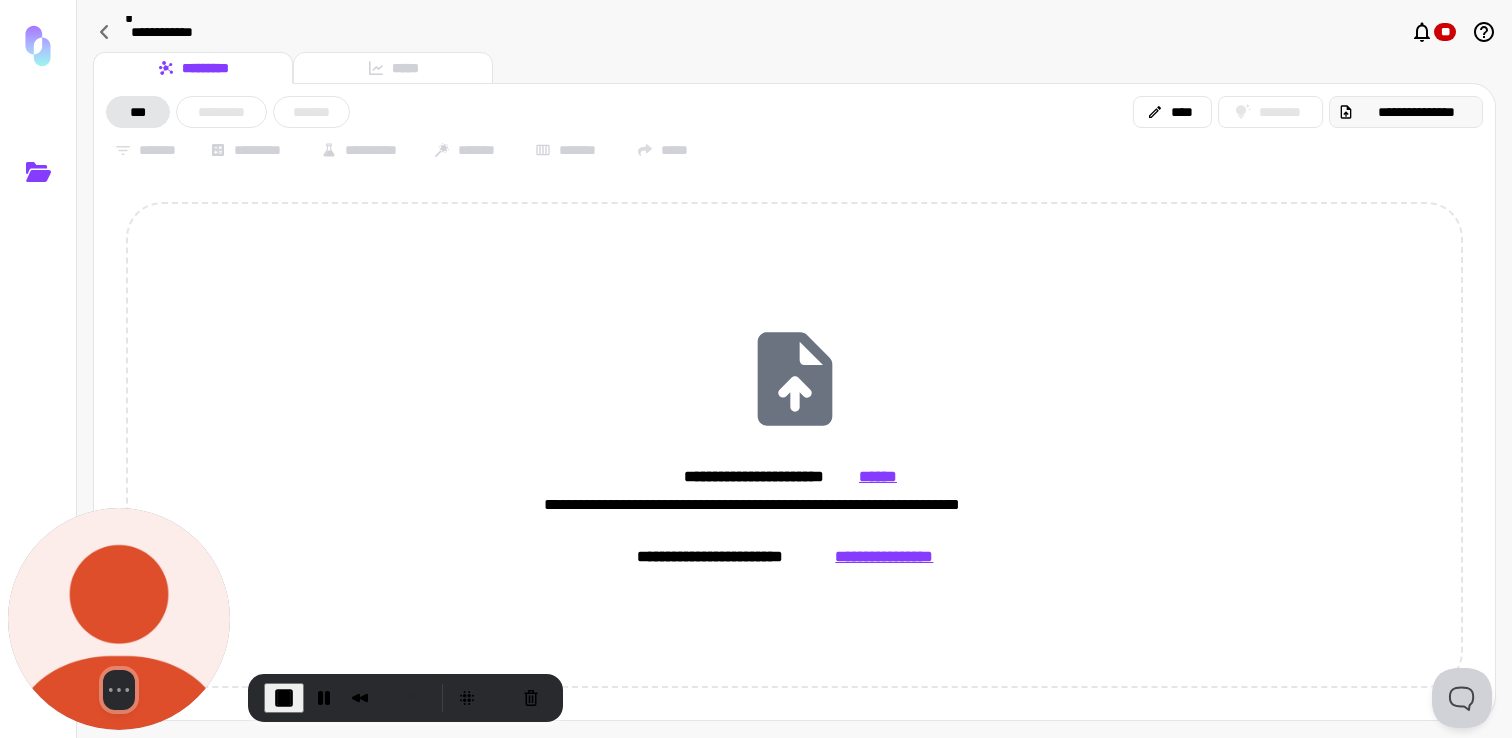 click on "**********" at bounding box center (1416, 112) 